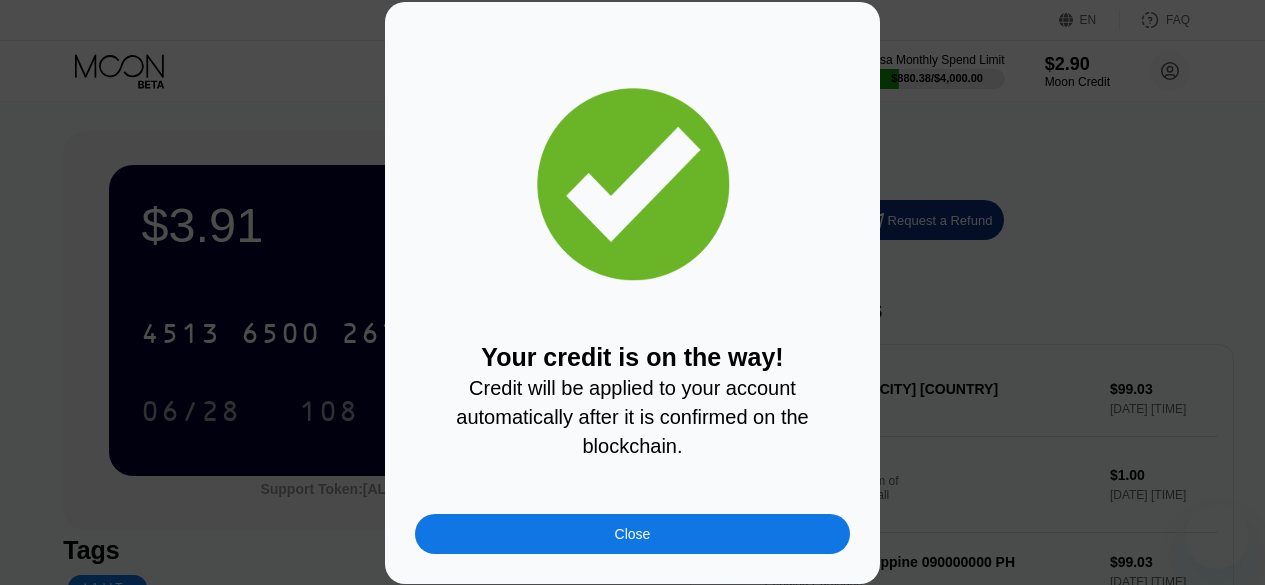 scroll, scrollTop: 88, scrollLeft: 0, axis: vertical 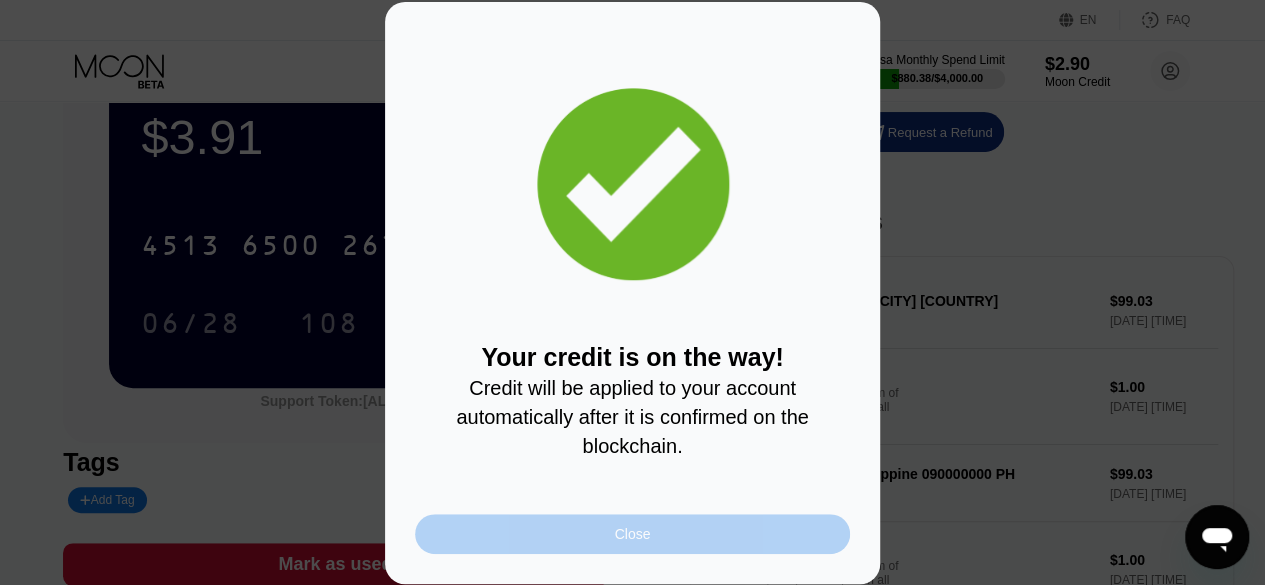 click on "Close" at bounding box center (633, 534) 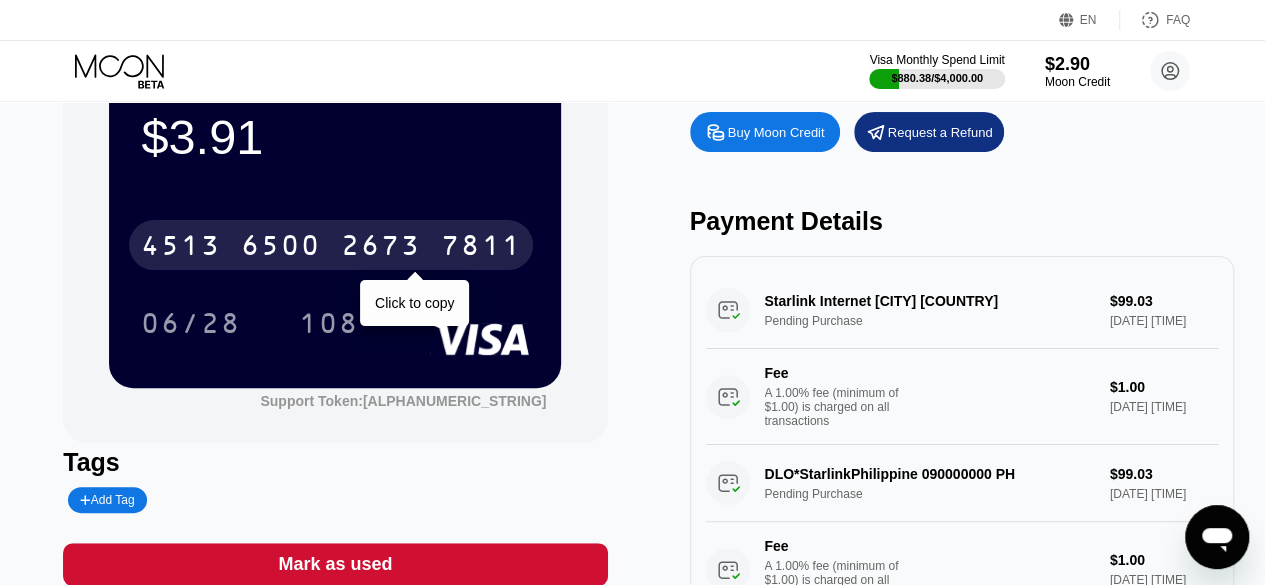 click on "2673" at bounding box center (381, 248) 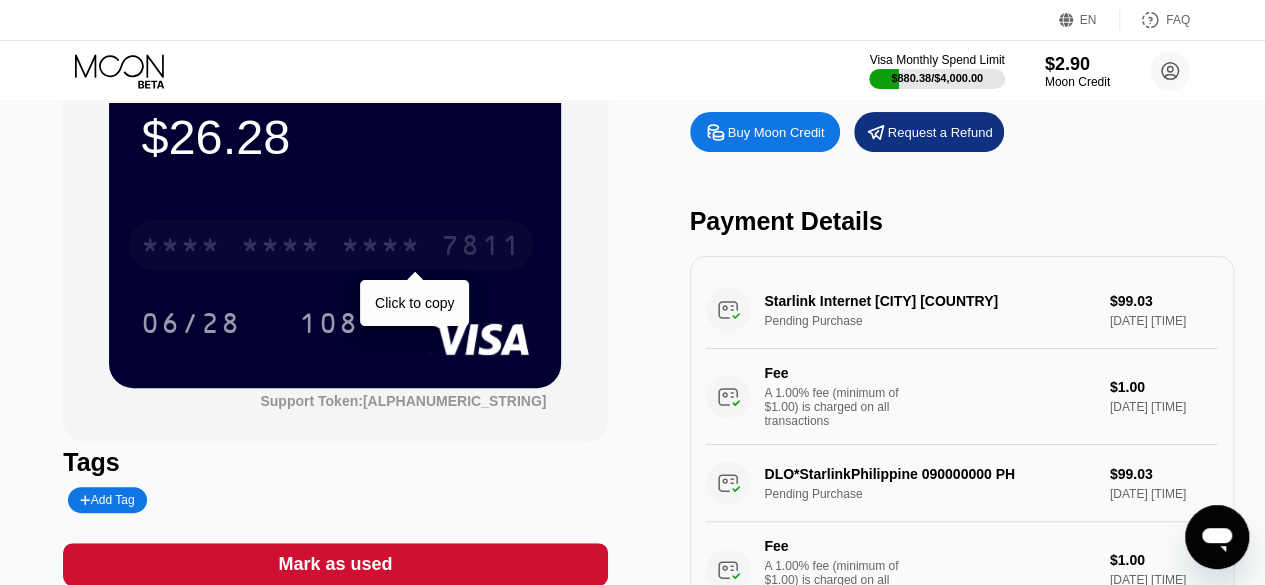 click on "* * * * * * * * * * * * 7811" at bounding box center [331, 245] 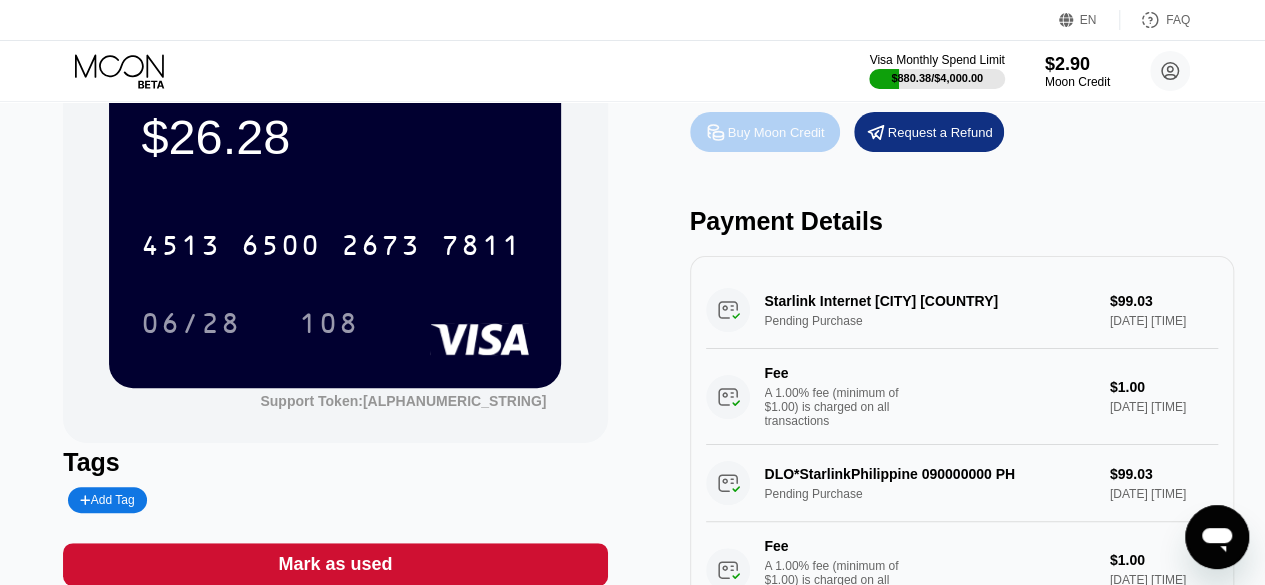 click on "Buy Moon Credit" at bounding box center [765, 132] 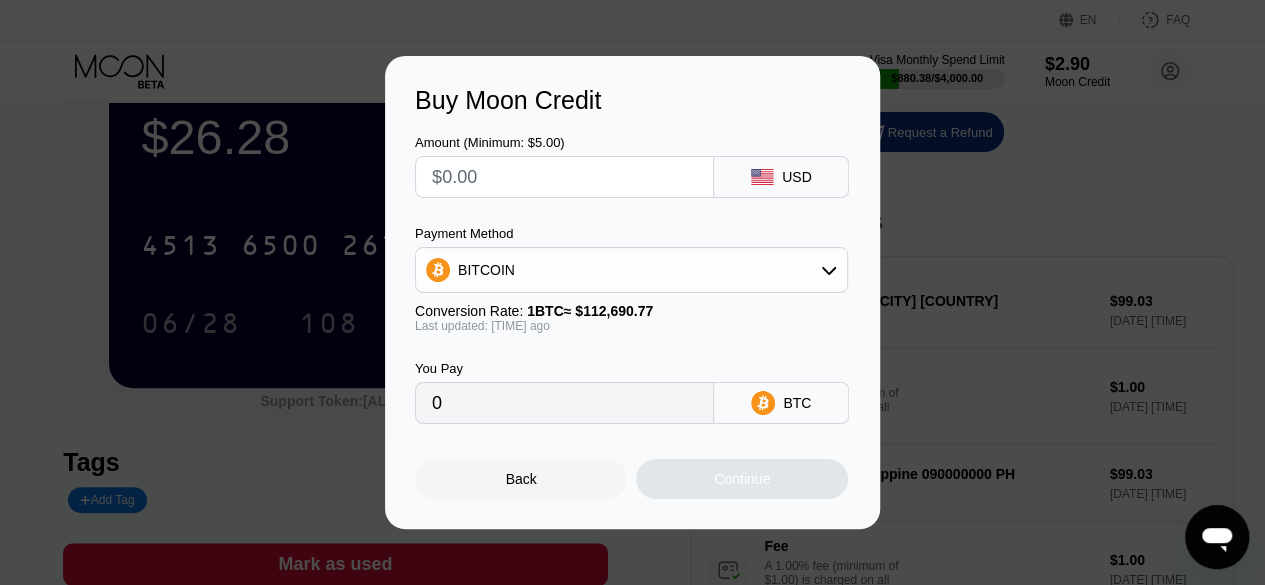 click at bounding box center (564, 177) 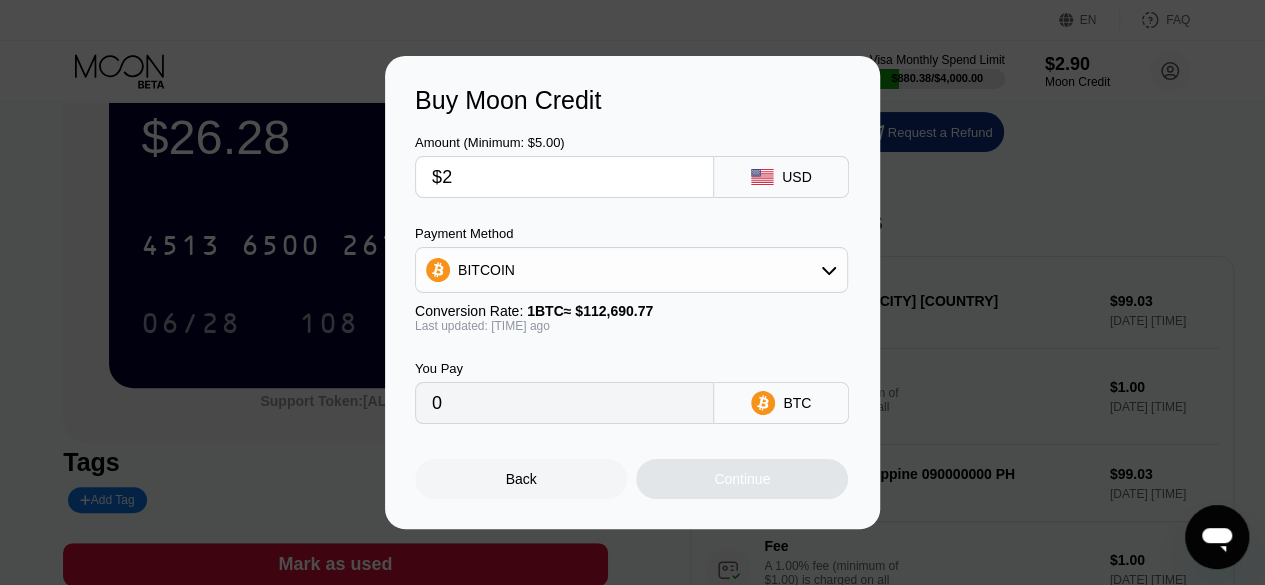 type on "0.00001775" 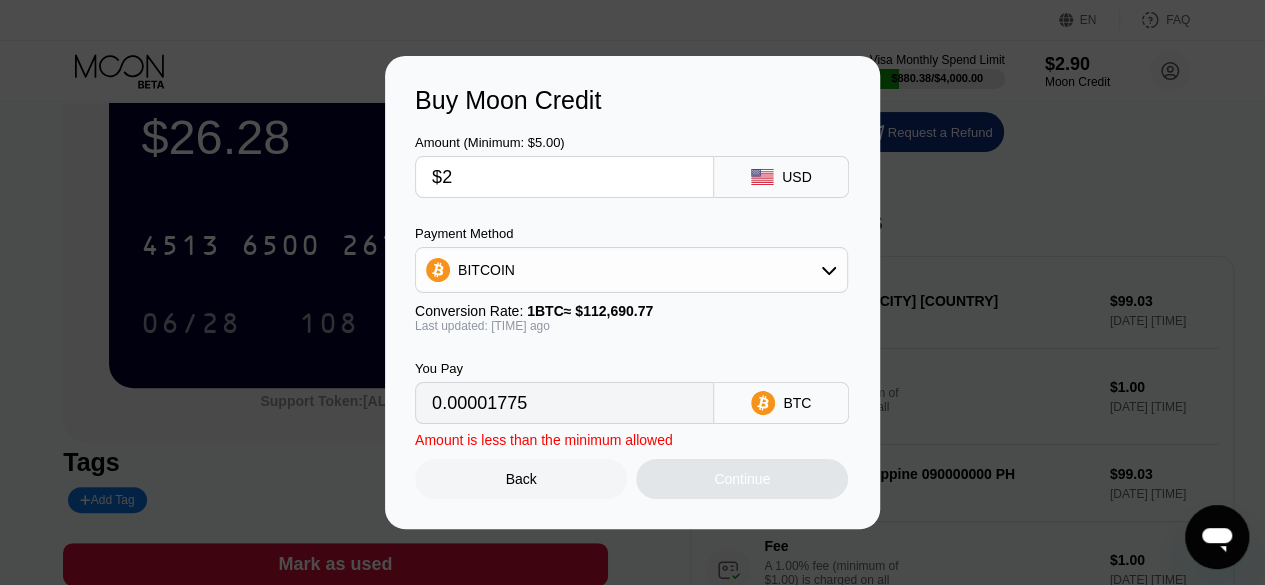 type on "$20" 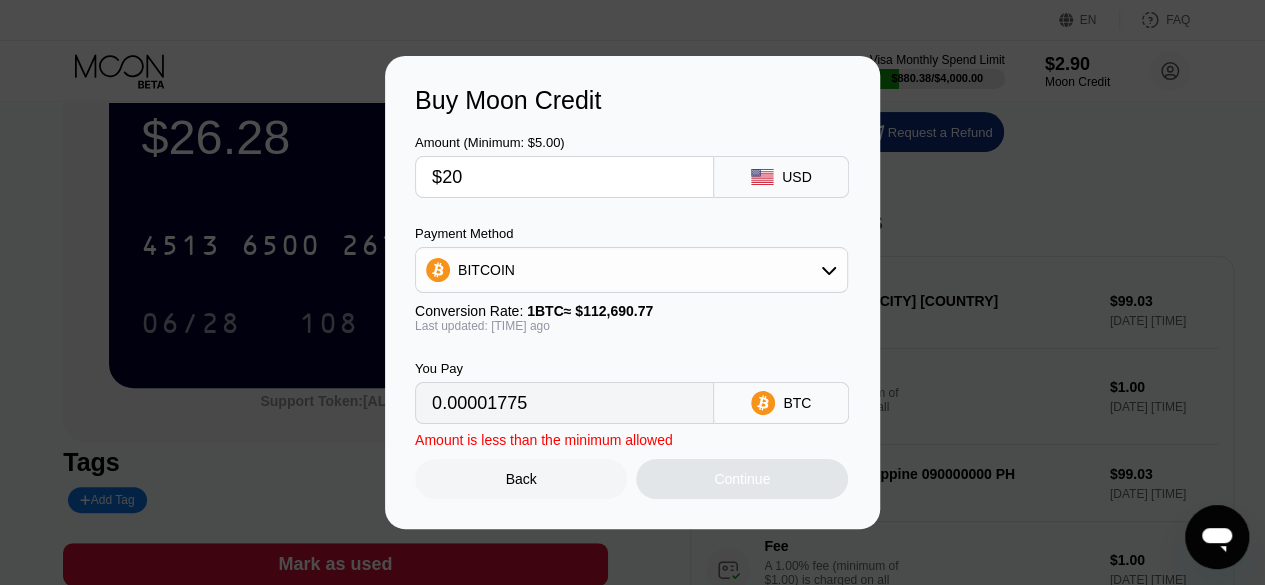 type on "0.00017745" 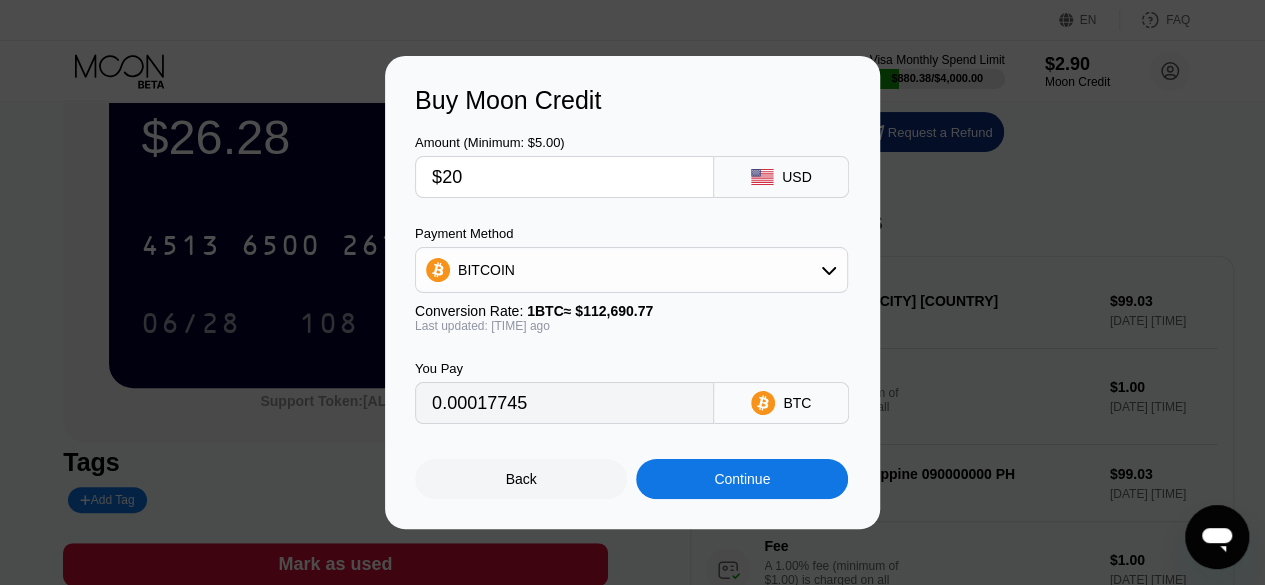 type on "$200" 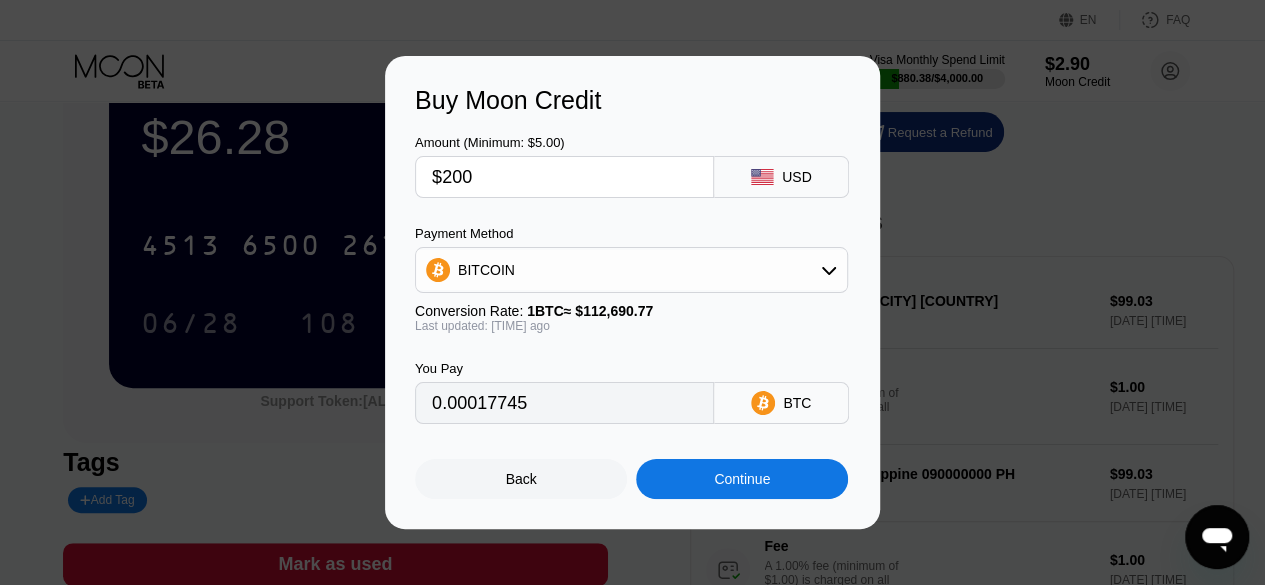 type on "0.00177443" 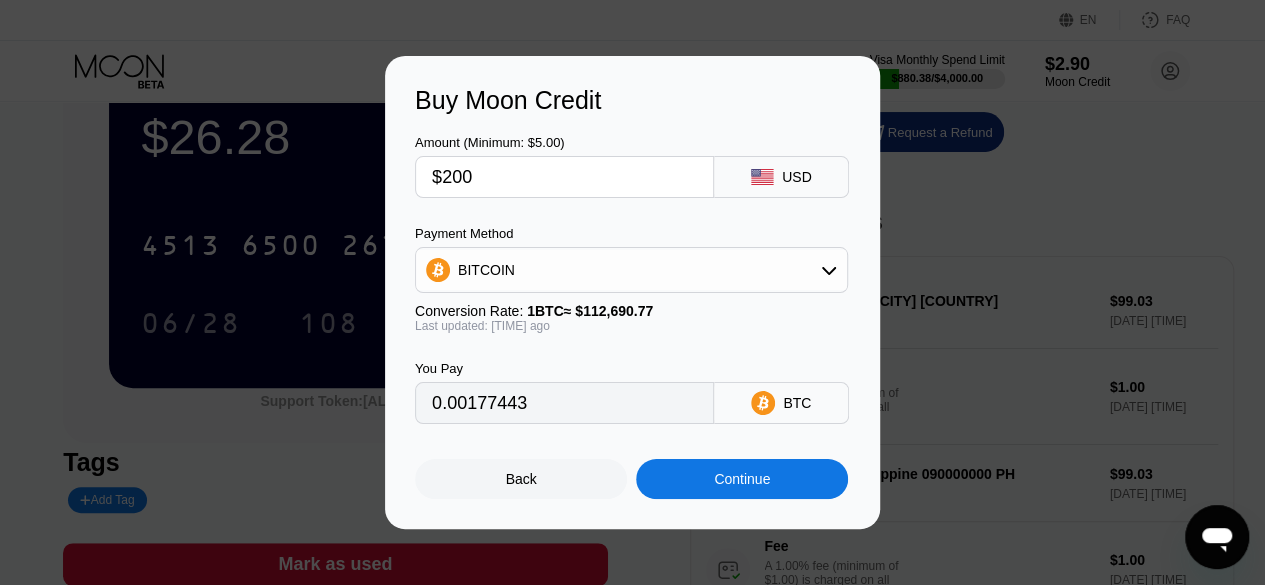 type on "$200" 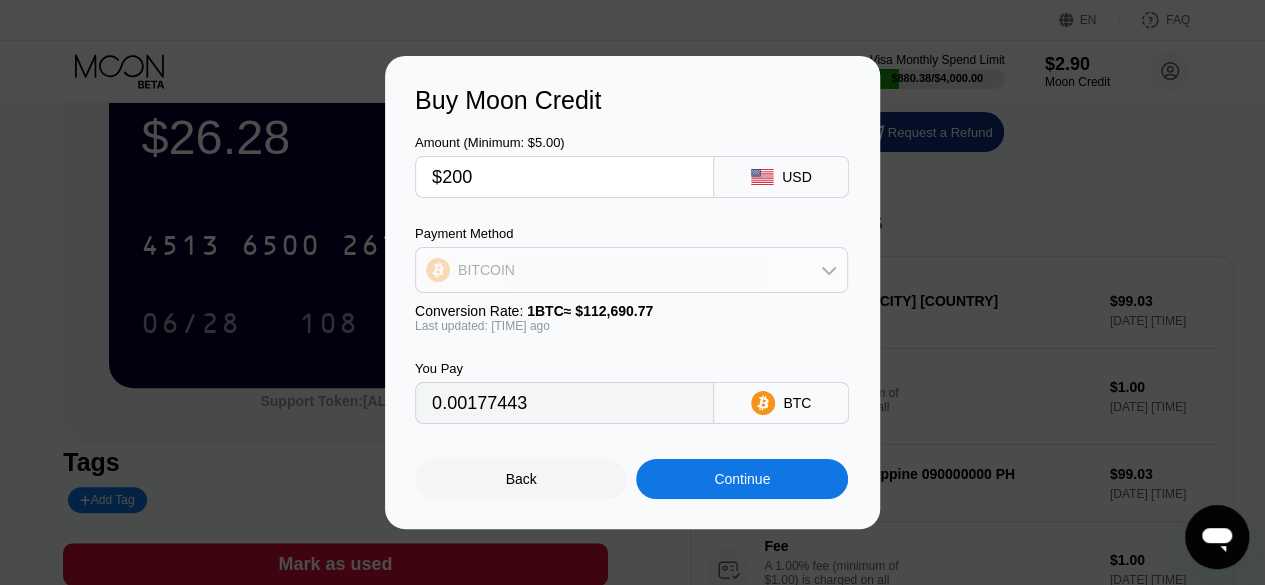 click on "BITCOIN" at bounding box center [631, 270] 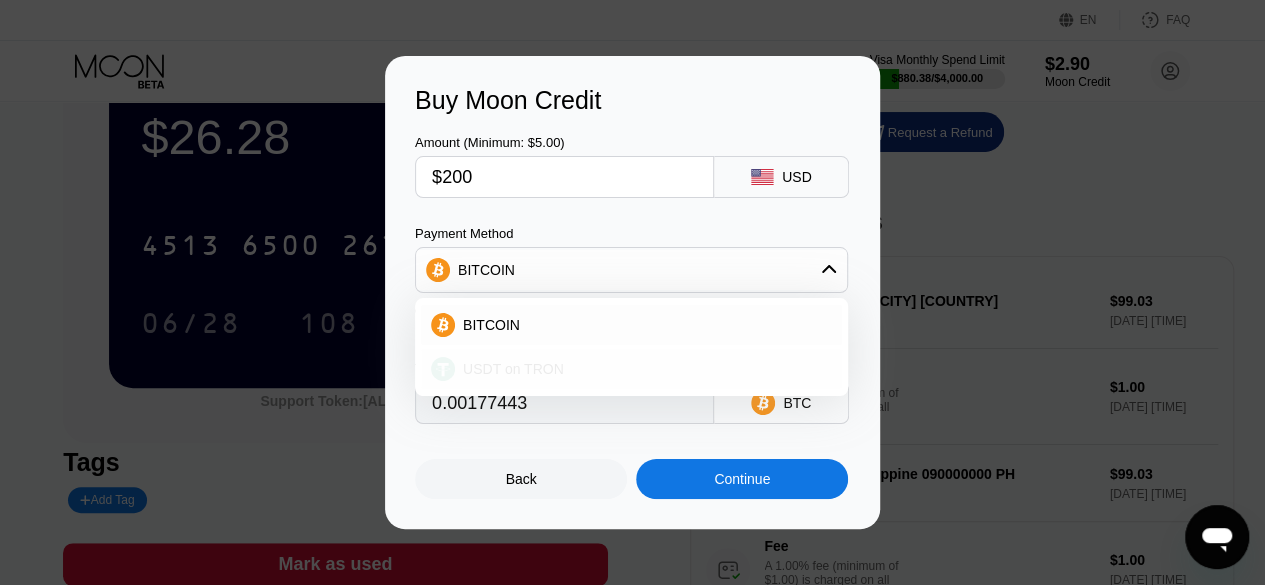 click on "USDT on TRON" at bounding box center [631, 369] 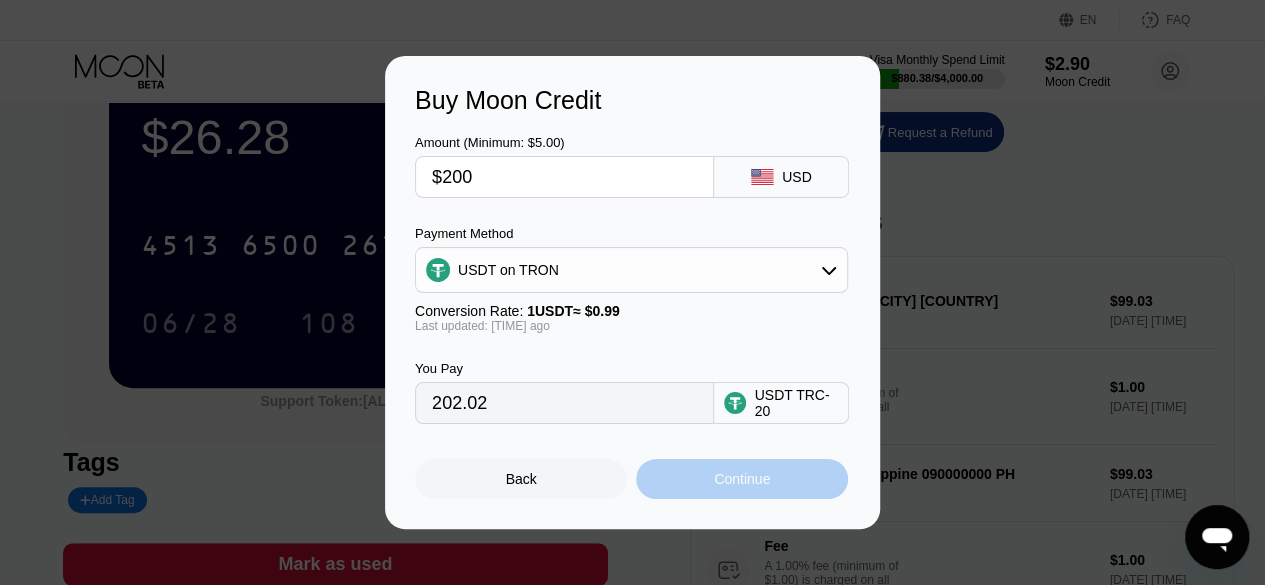 click on "Continue" at bounding box center (742, 479) 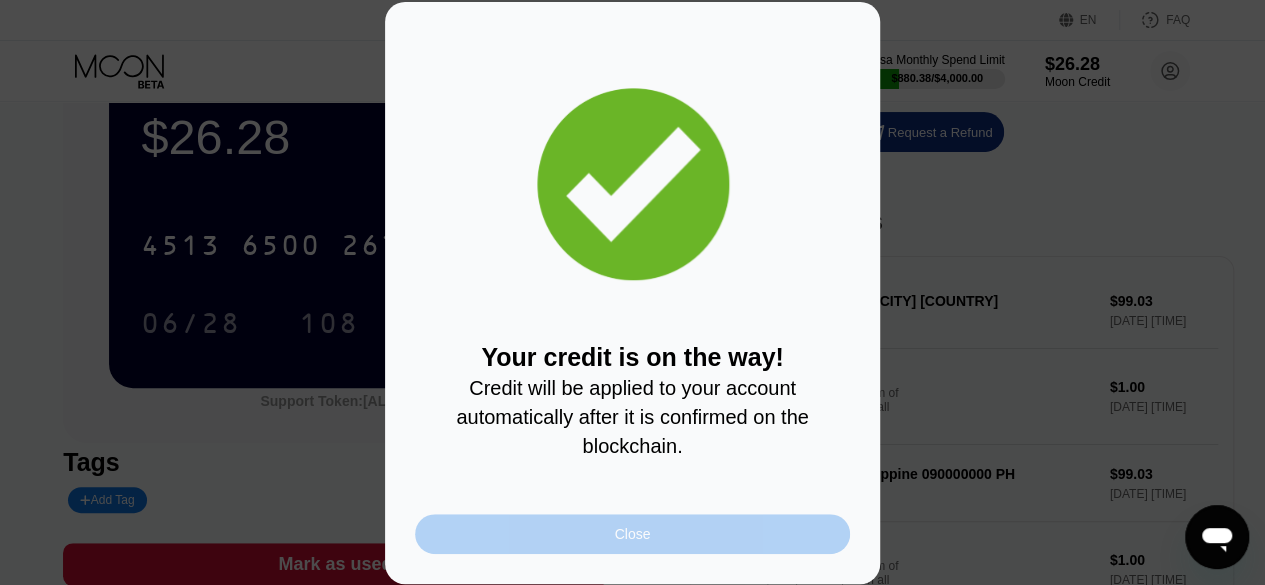 click on "Close" at bounding box center [633, 534] 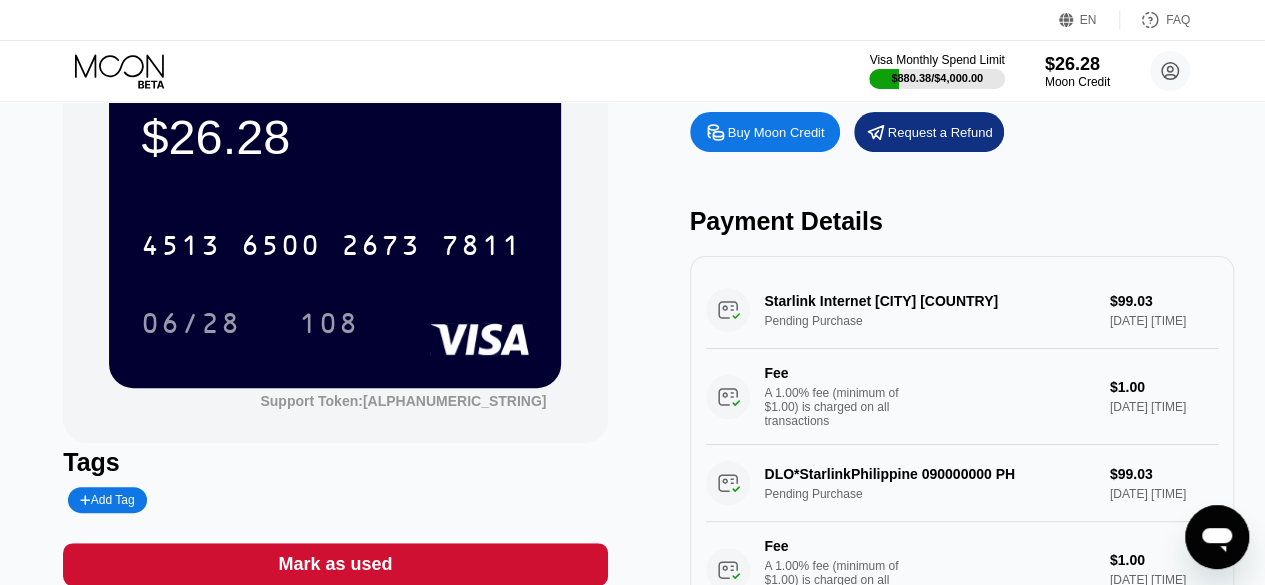 scroll, scrollTop: 0, scrollLeft: 0, axis: both 